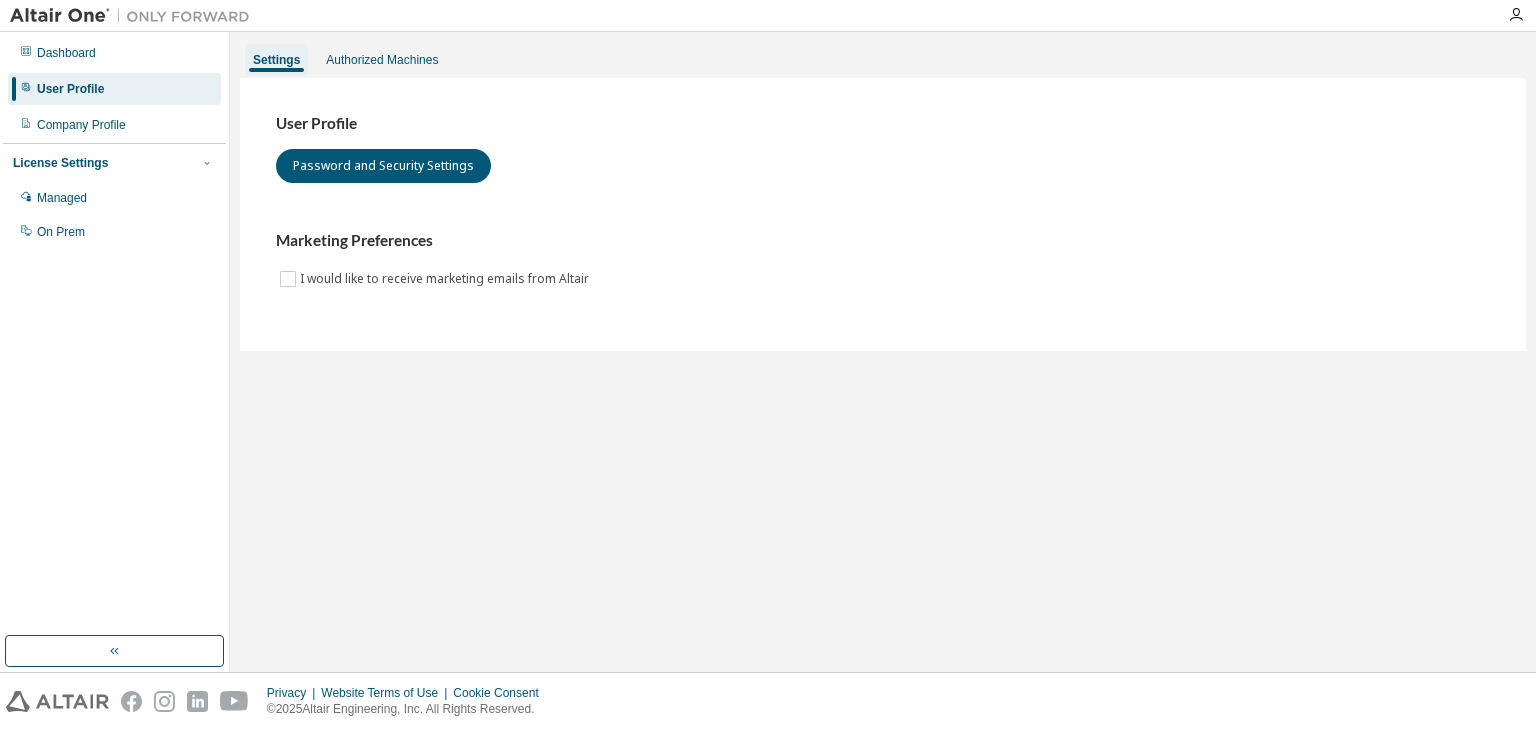 scroll, scrollTop: 0, scrollLeft: 0, axis: both 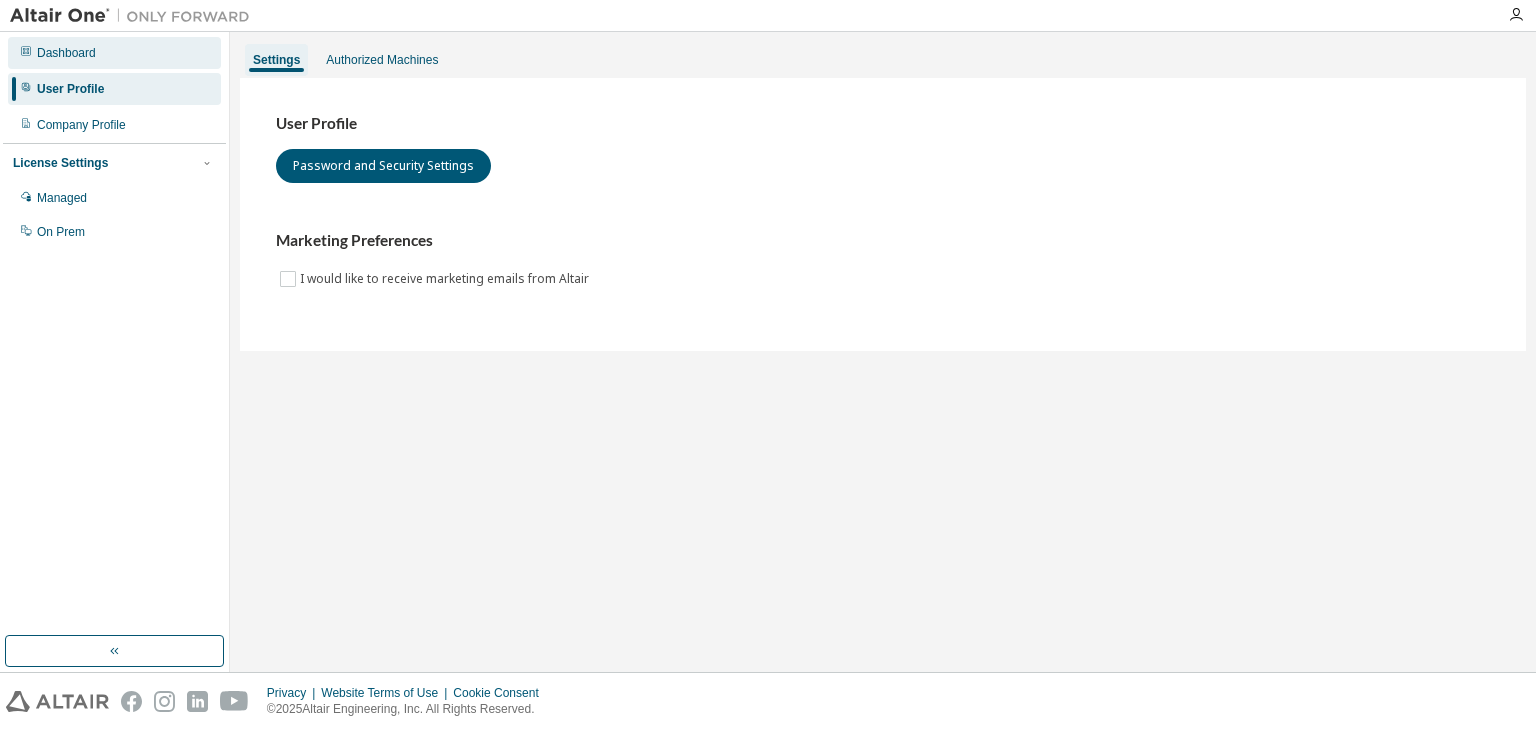 click on "Dashboard" at bounding box center (114, 53) 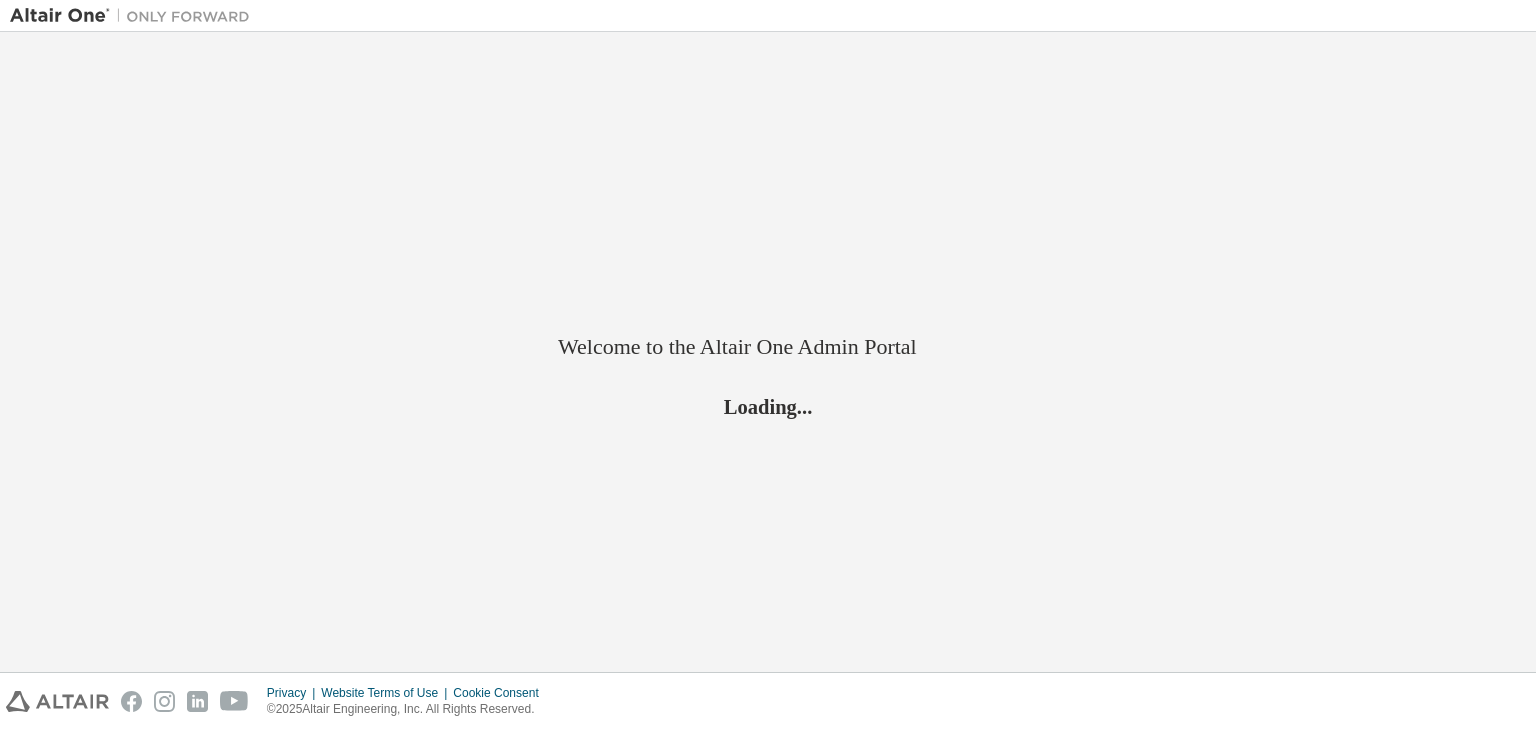 scroll, scrollTop: 0, scrollLeft: 0, axis: both 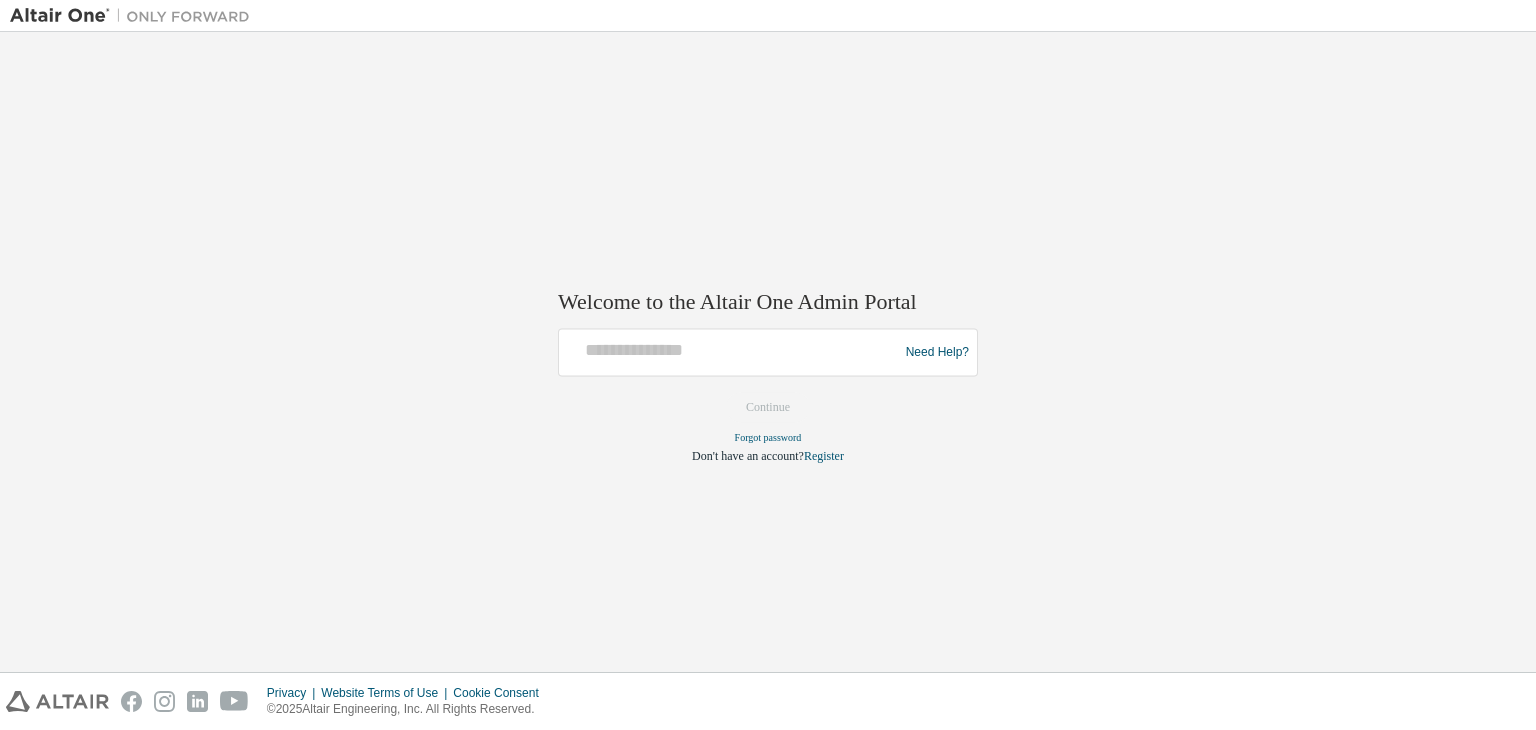 click at bounding box center (731, 353) 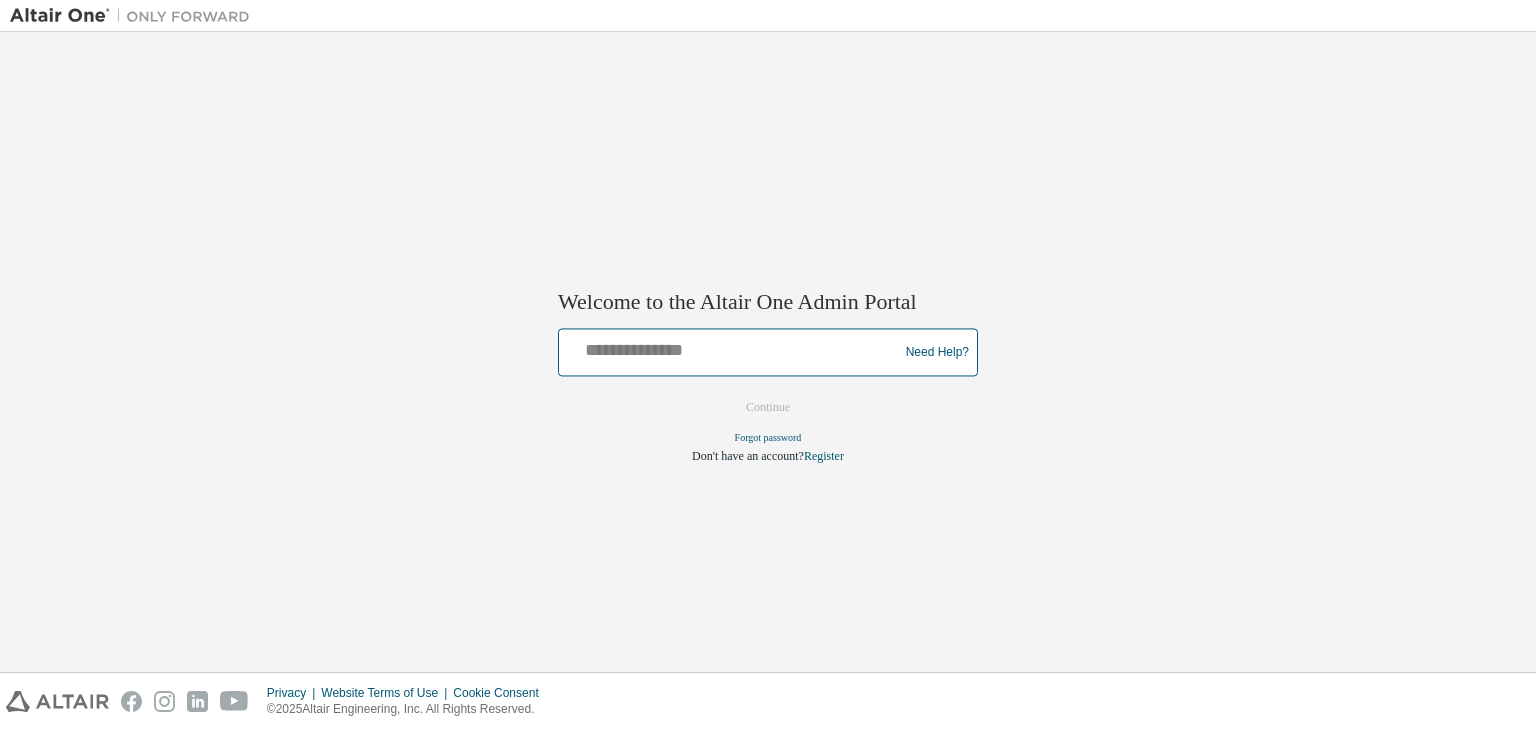 click at bounding box center [731, 348] 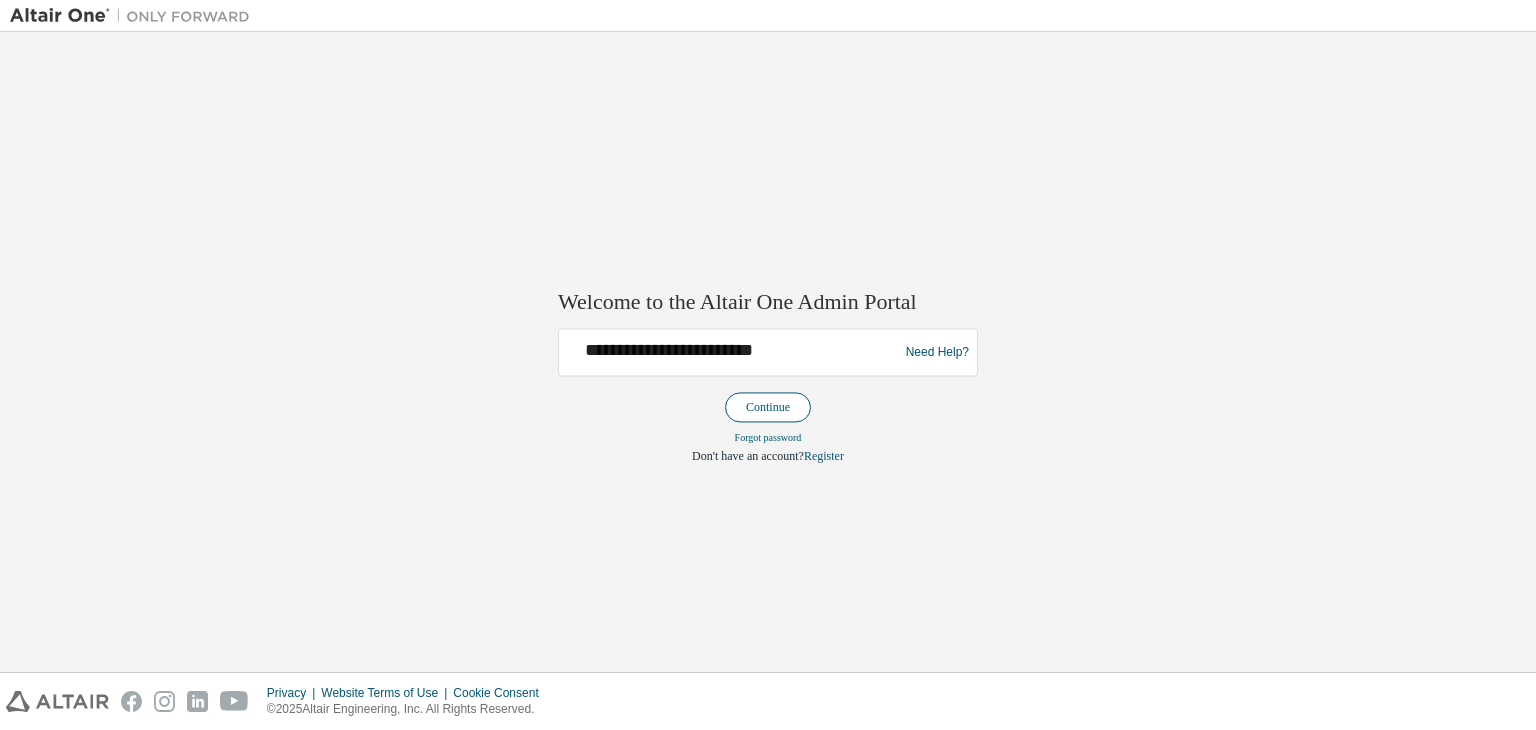 click on "Continue" at bounding box center [768, 408] 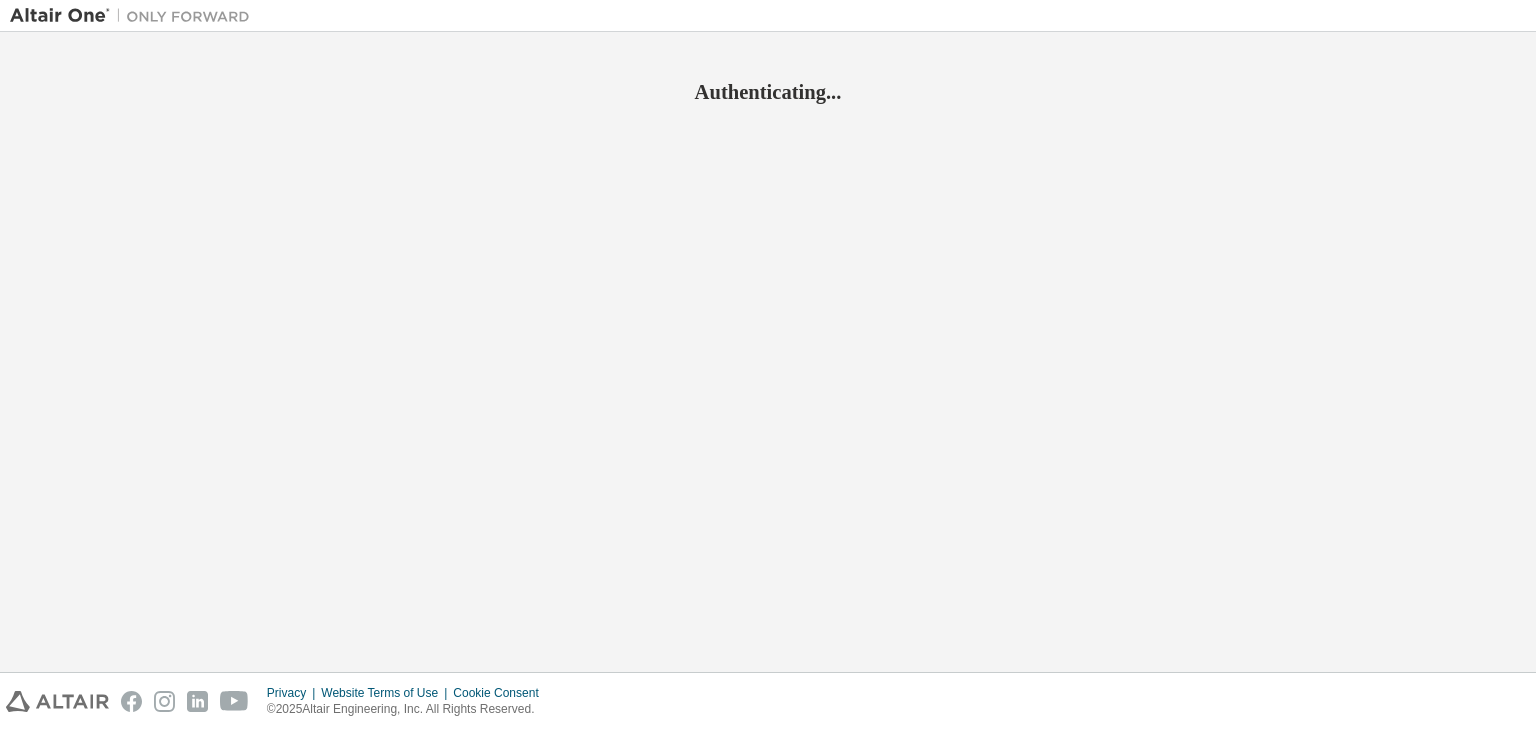 scroll, scrollTop: 0, scrollLeft: 0, axis: both 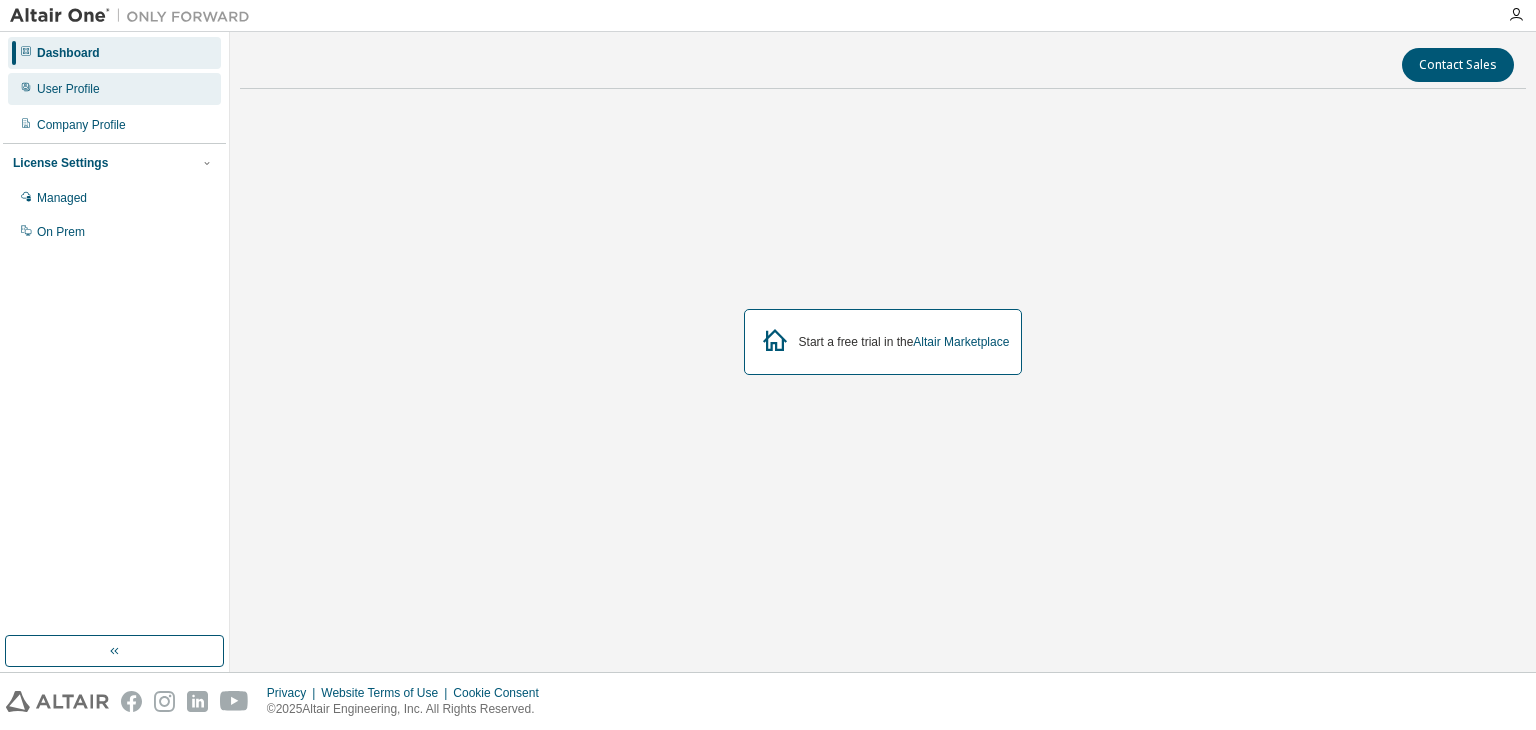 click on "User Profile" at bounding box center (114, 89) 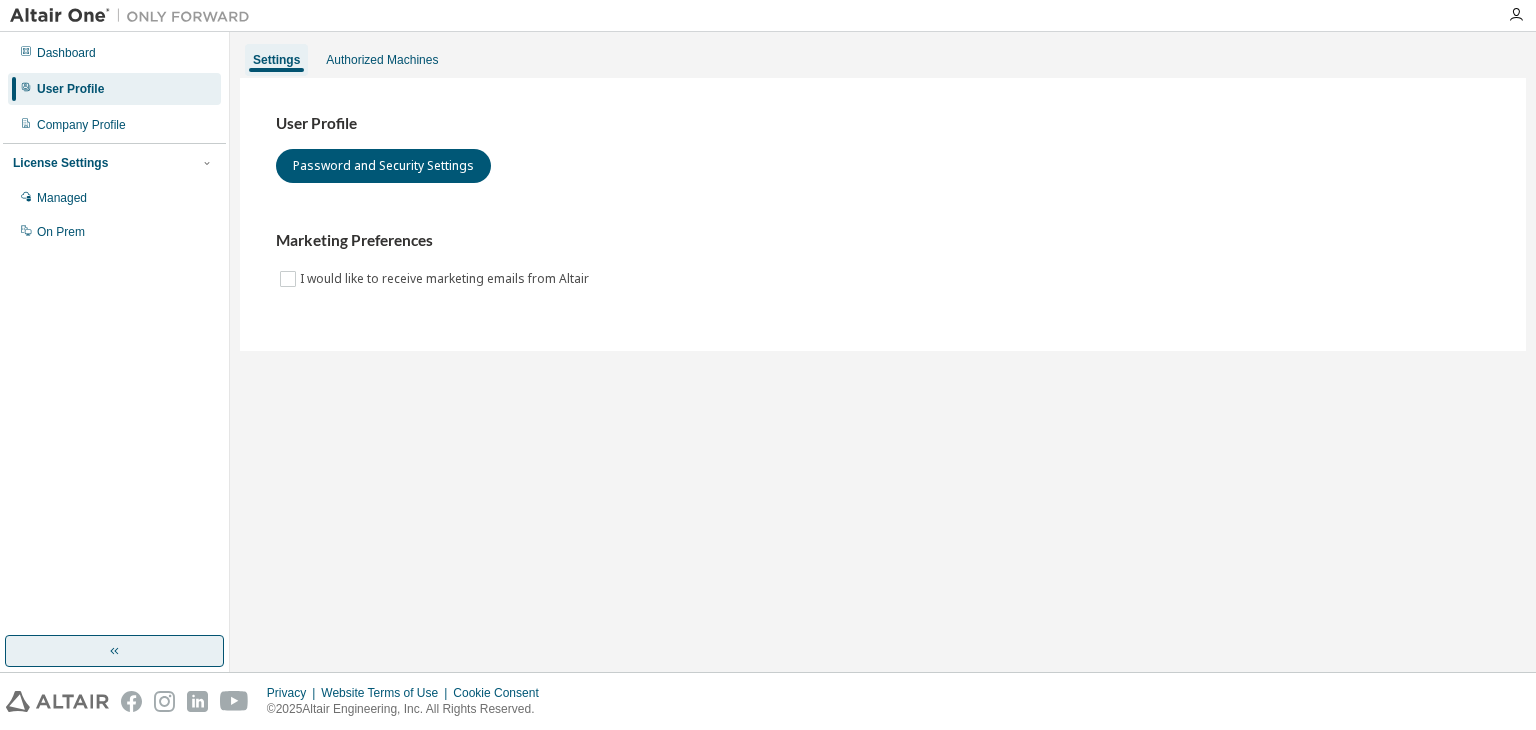 click at bounding box center [114, 651] 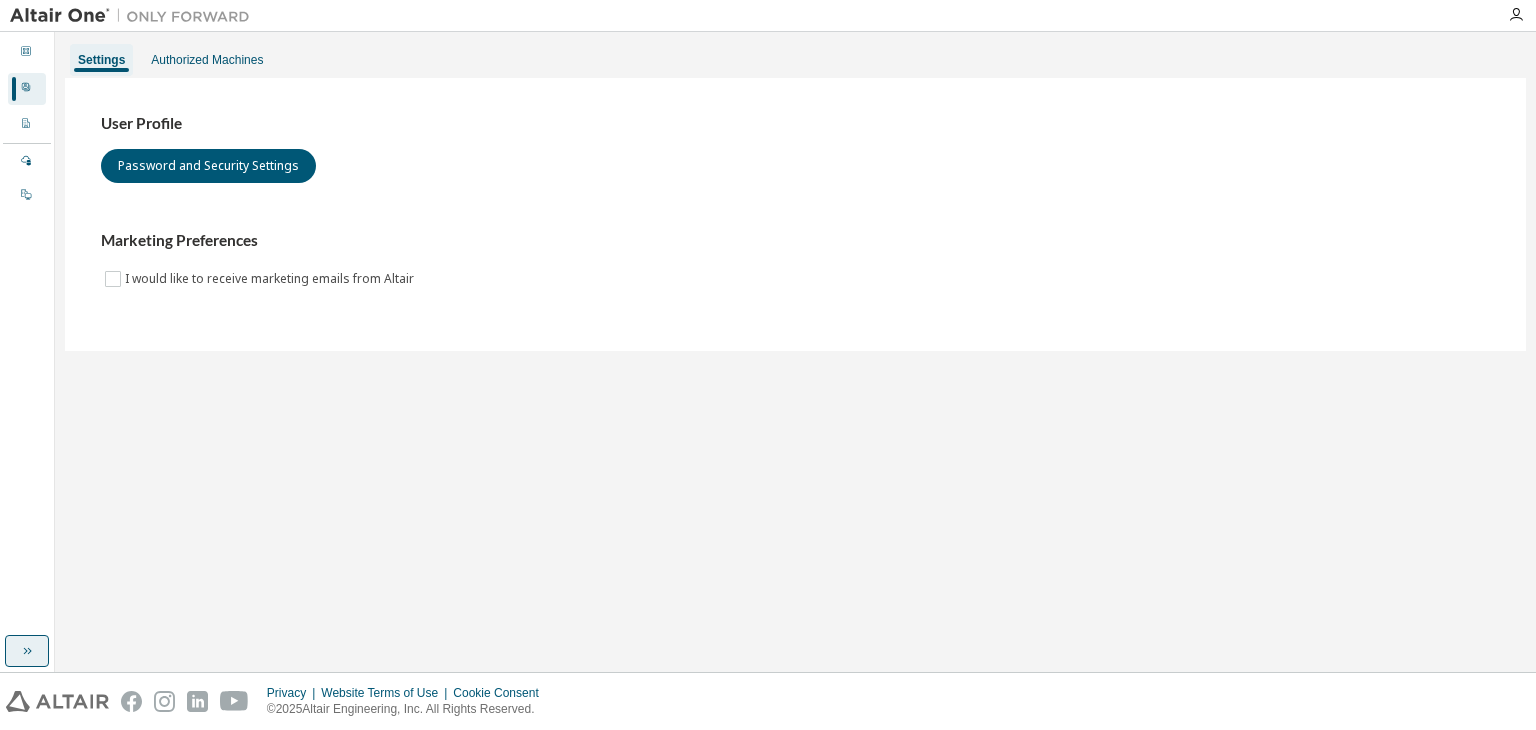 click at bounding box center [27, 651] 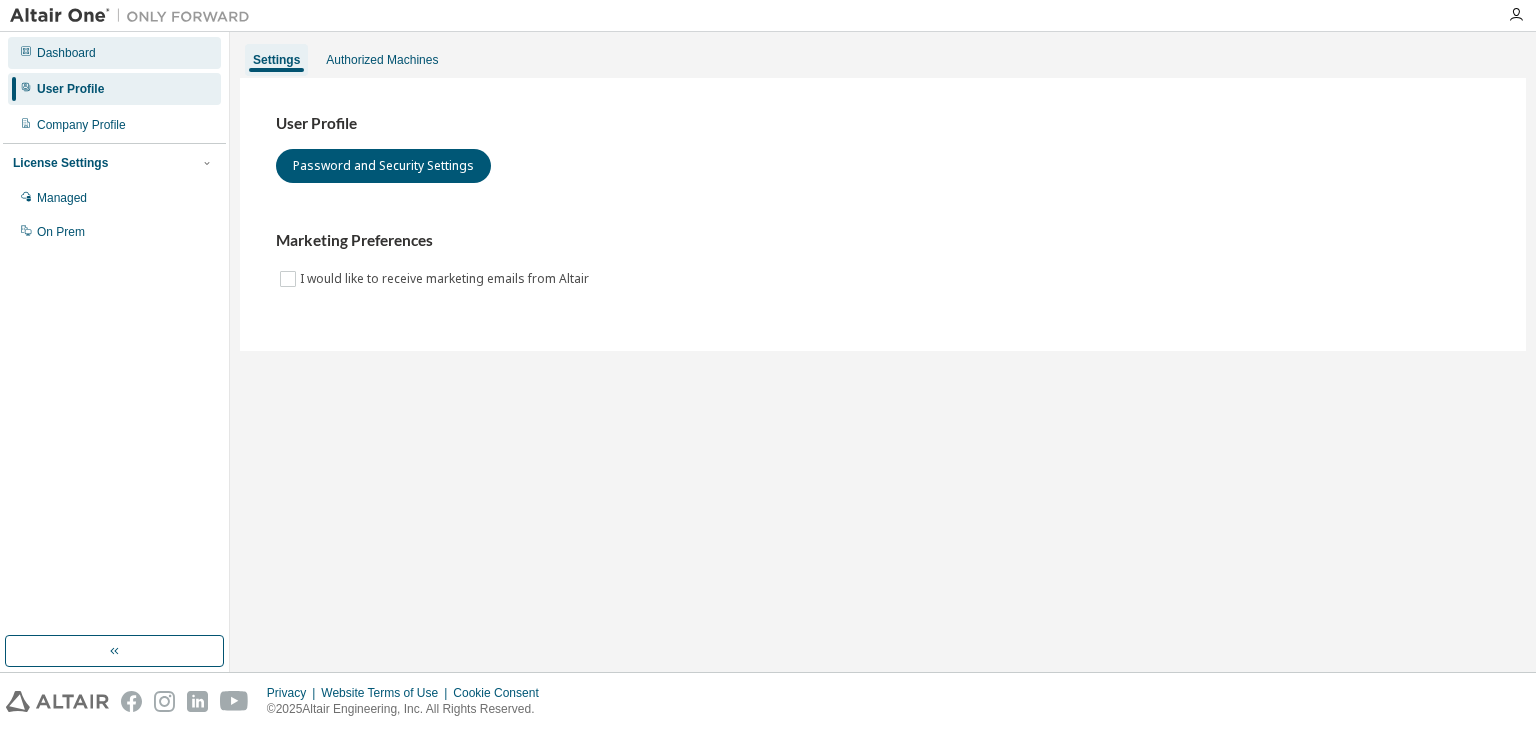 click on "Dashboard" at bounding box center (114, 53) 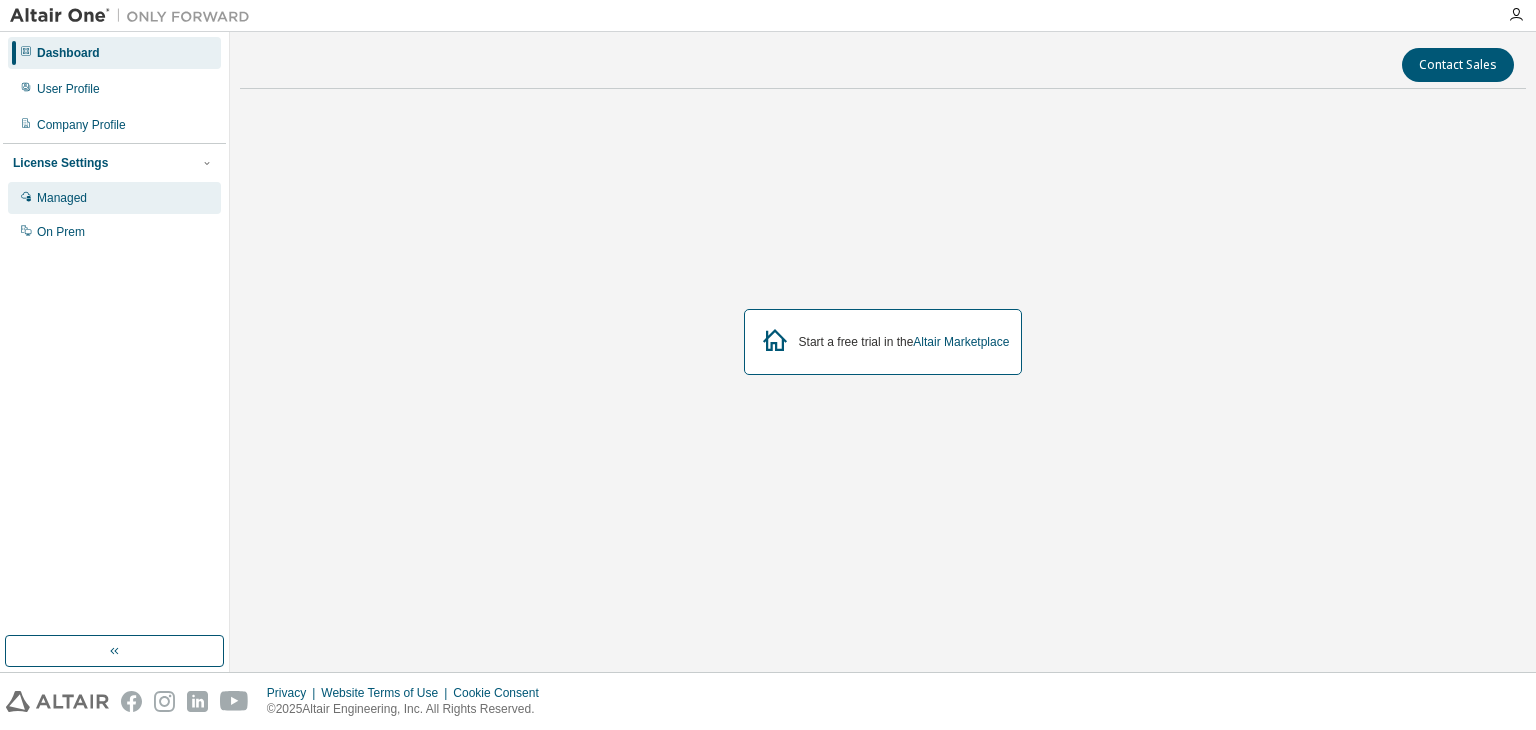 click on "Managed" at bounding box center [114, 198] 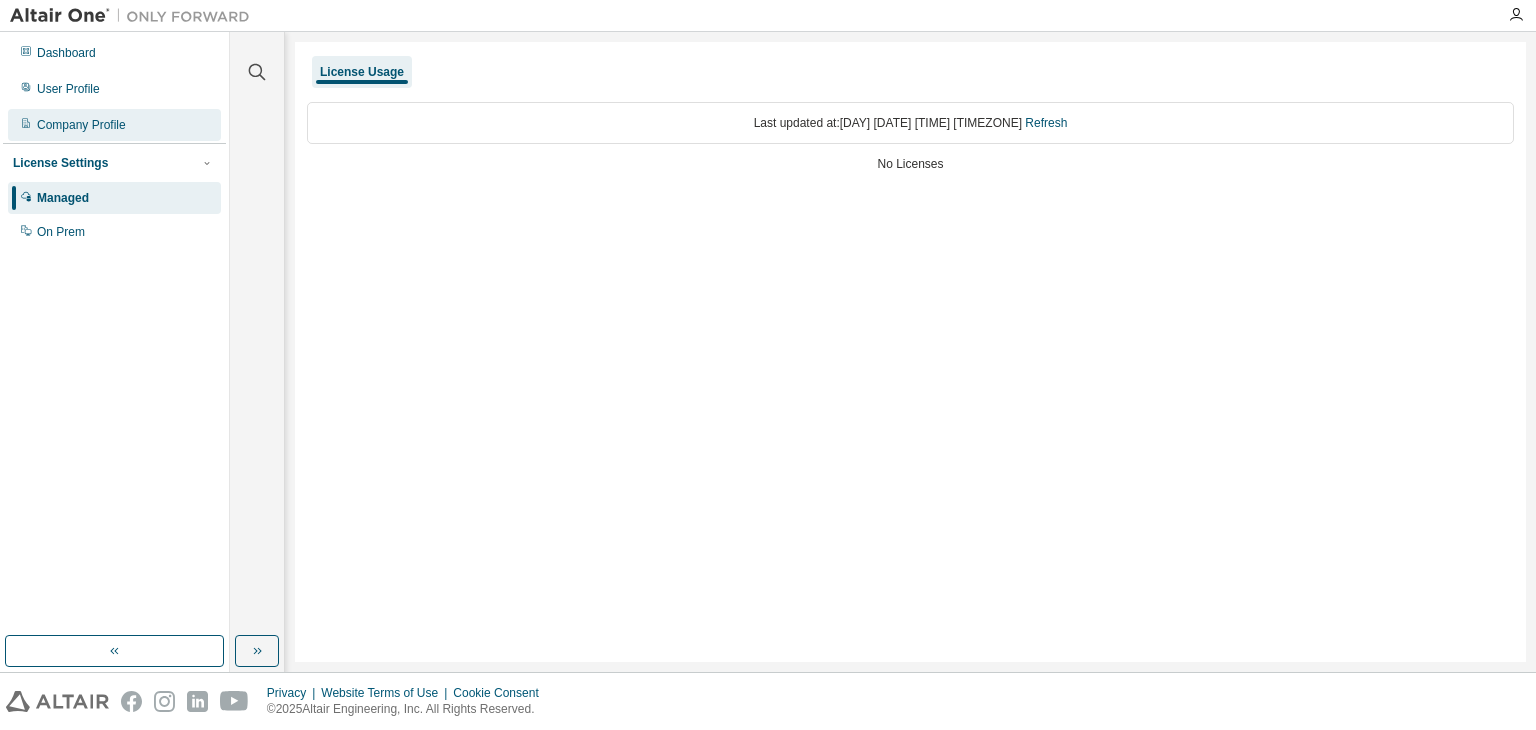 click on "Company Profile" at bounding box center (81, 125) 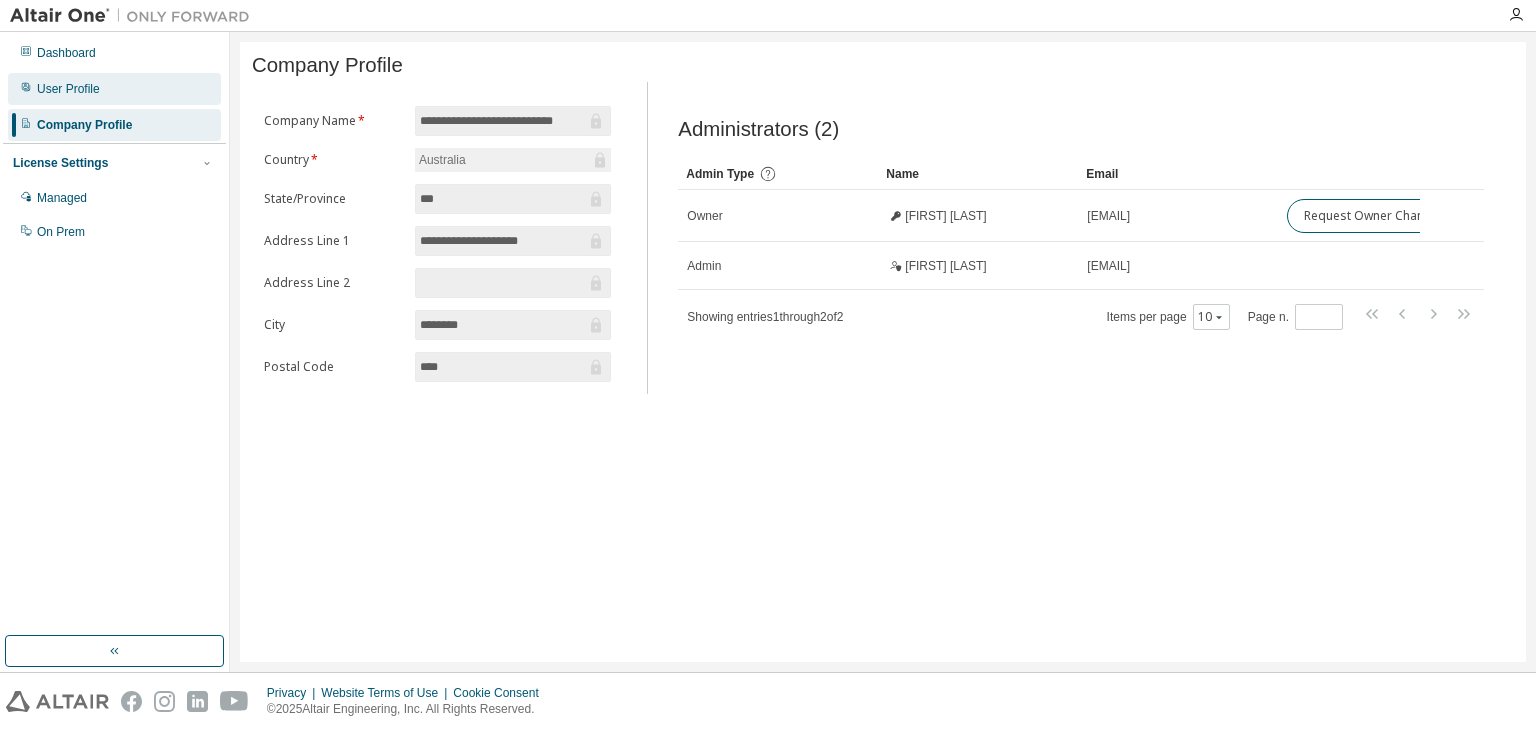 click on "User Profile" at bounding box center [114, 89] 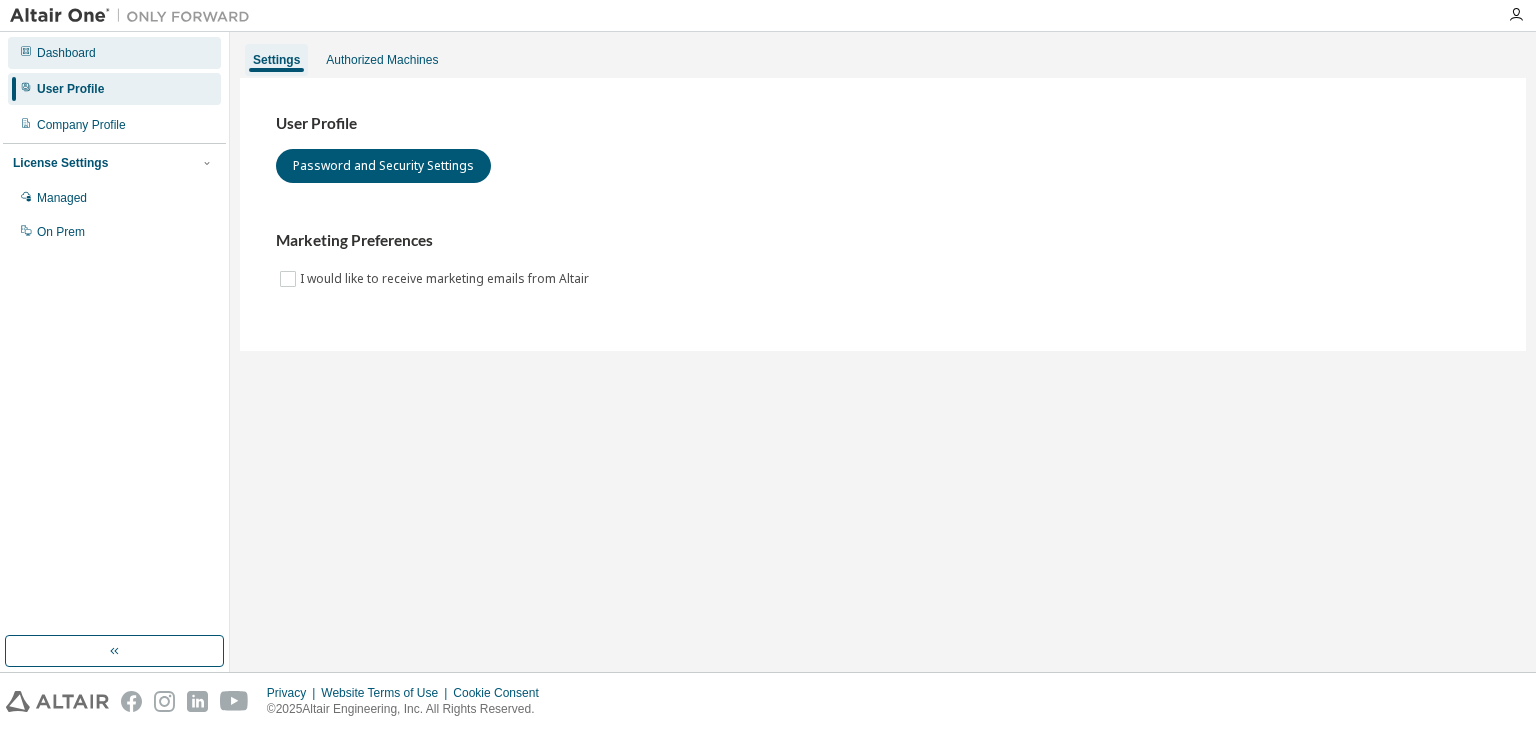 click on "Dashboard" at bounding box center (114, 53) 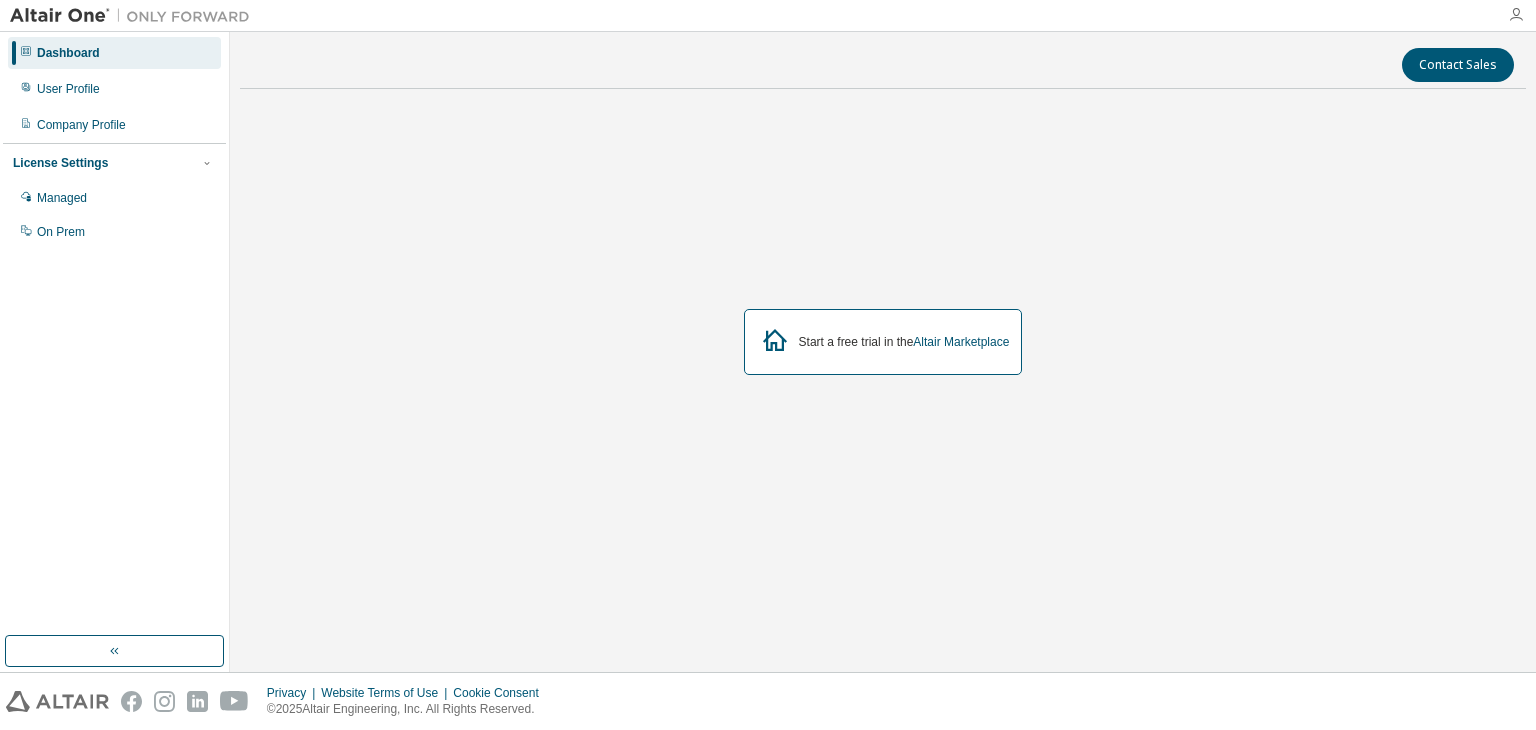 click at bounding box center [1516, 15] 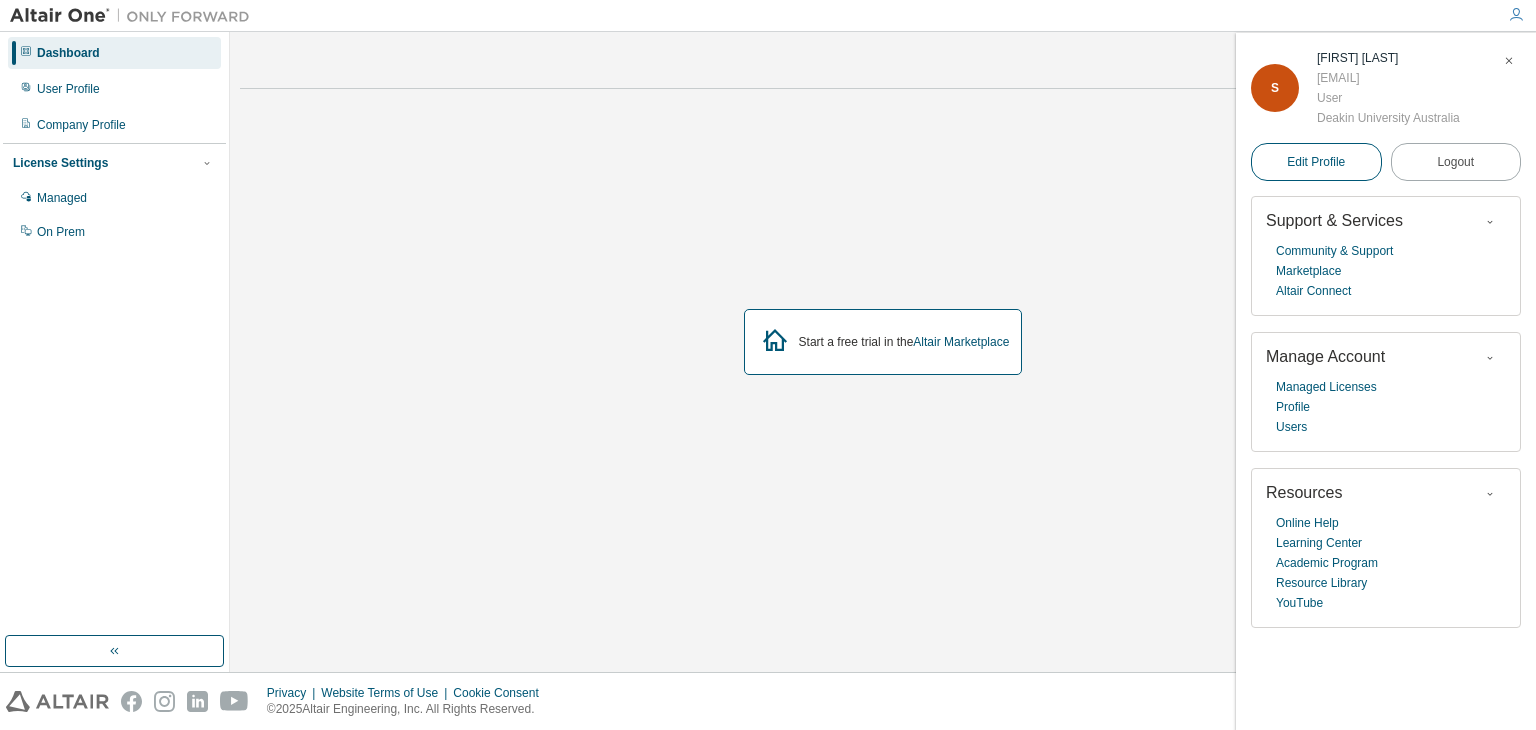 click on "Edit Profile" at bounding box center [1316, 162] 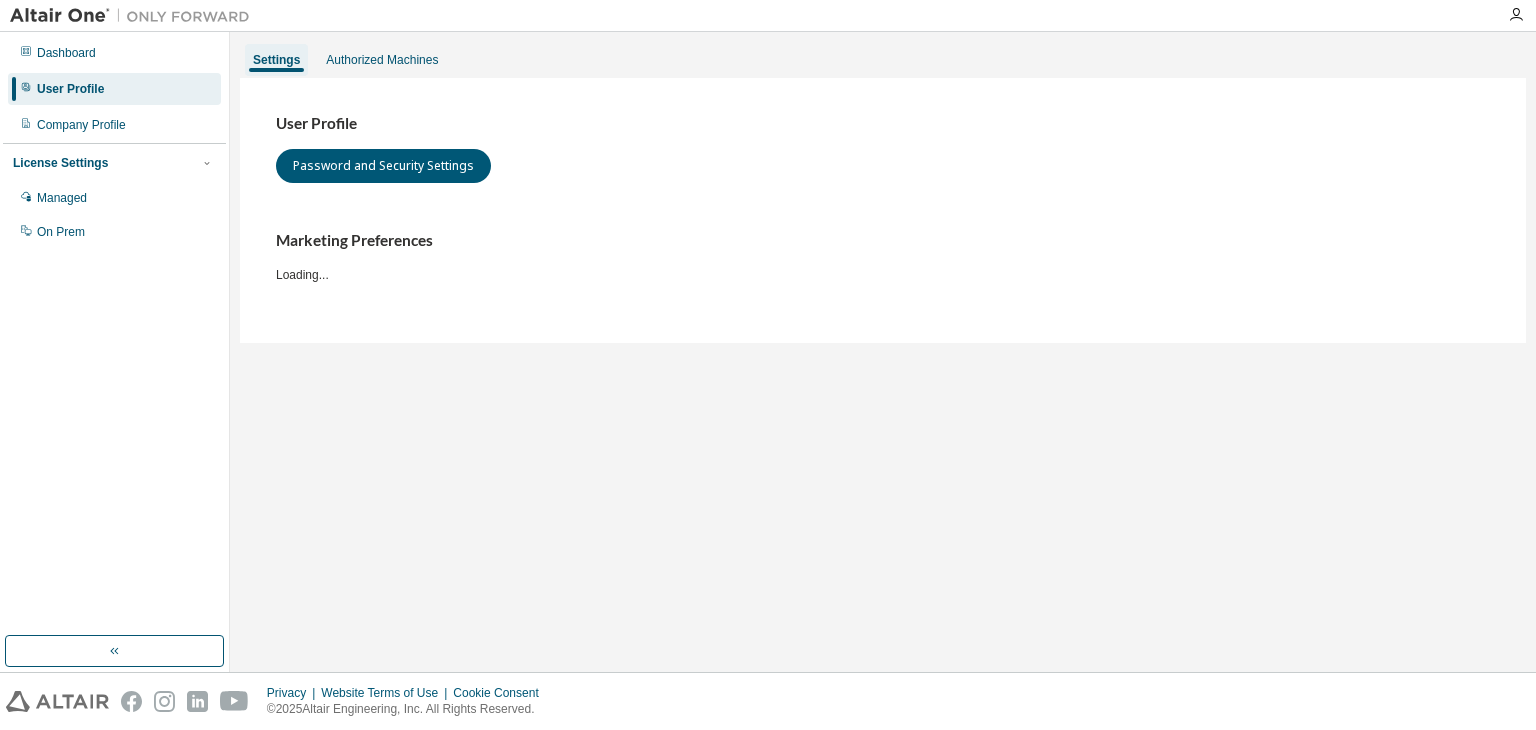 scroll, scrollTop: 0, scrollLeft: 0, axis: both 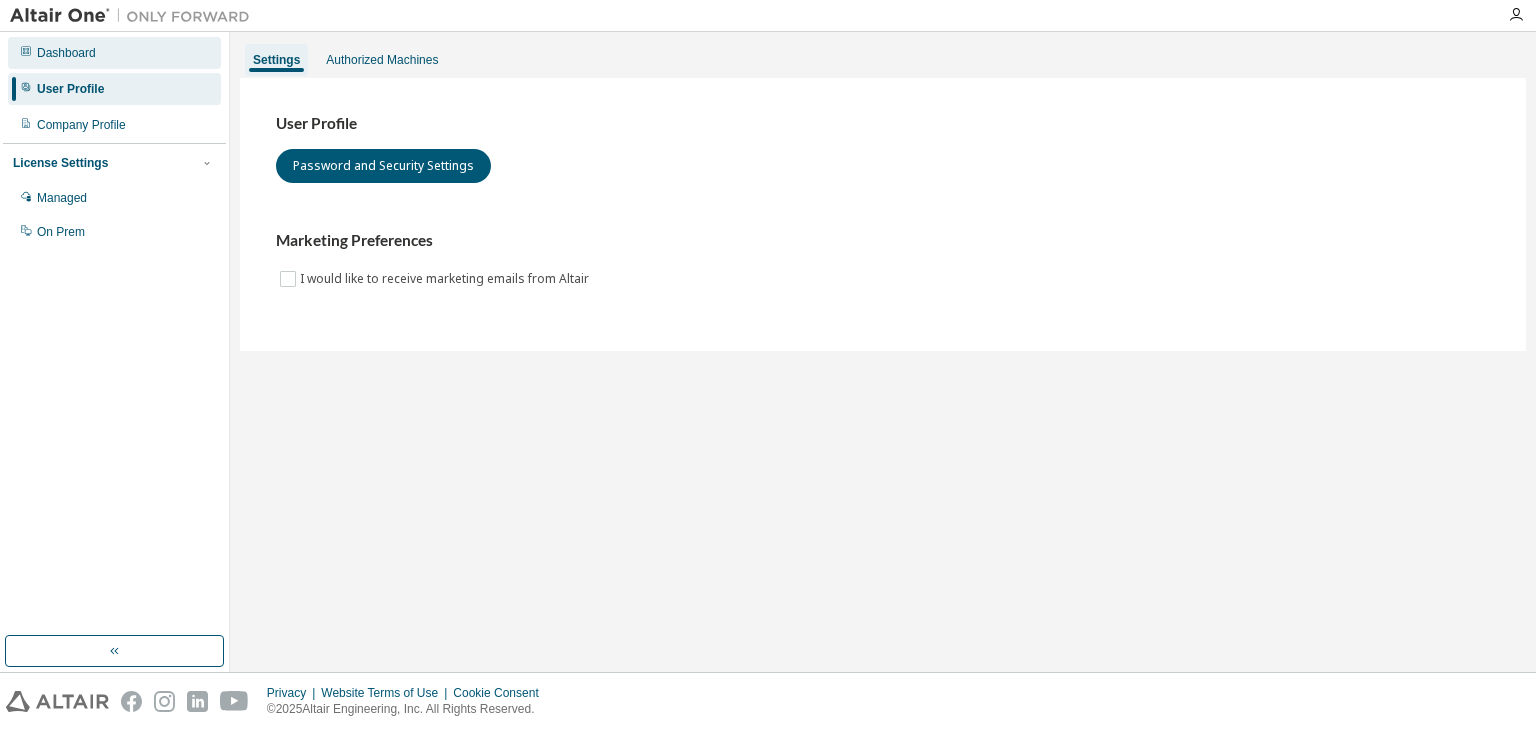 click on "Dashboard" at bounding box center (66, 53) 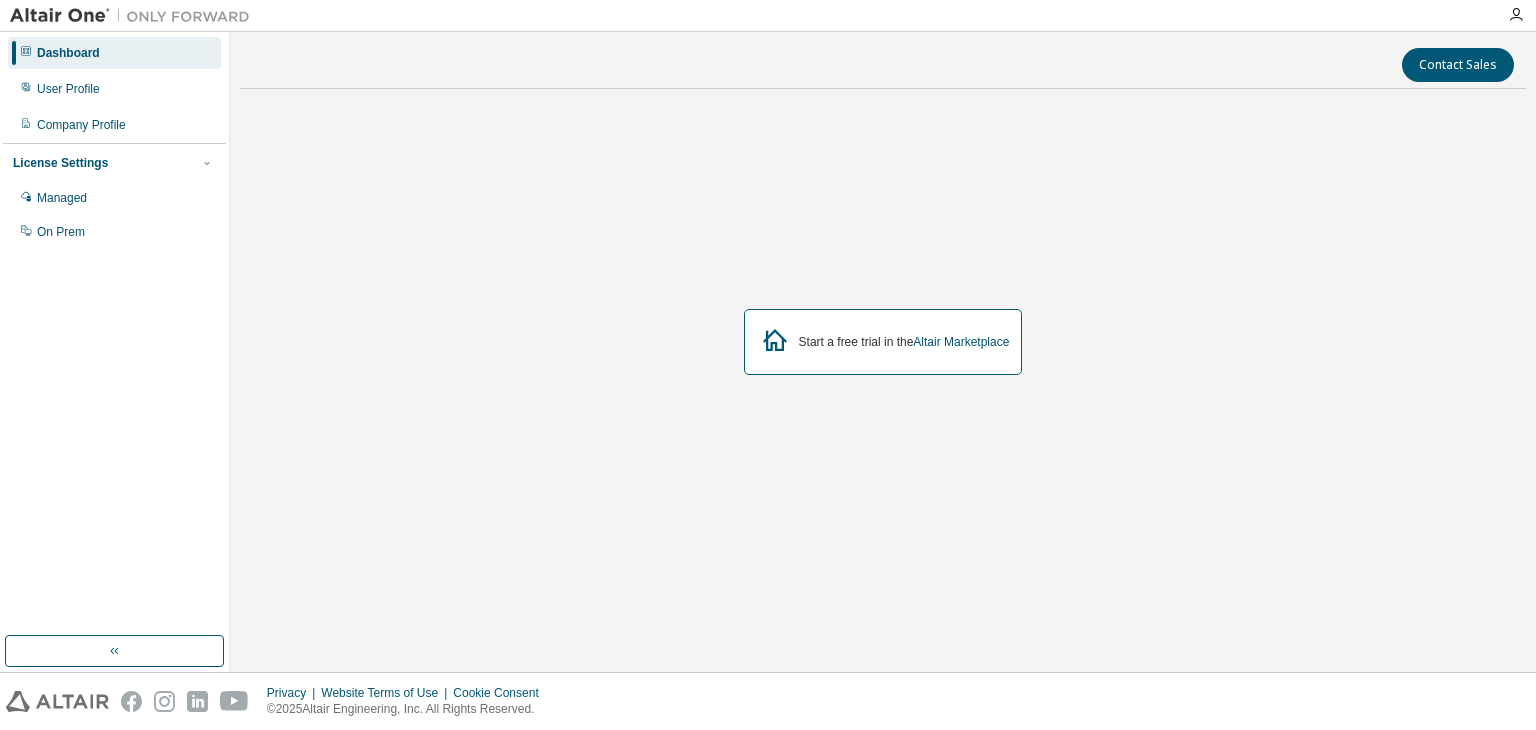 click at bounding box center (135, 16) 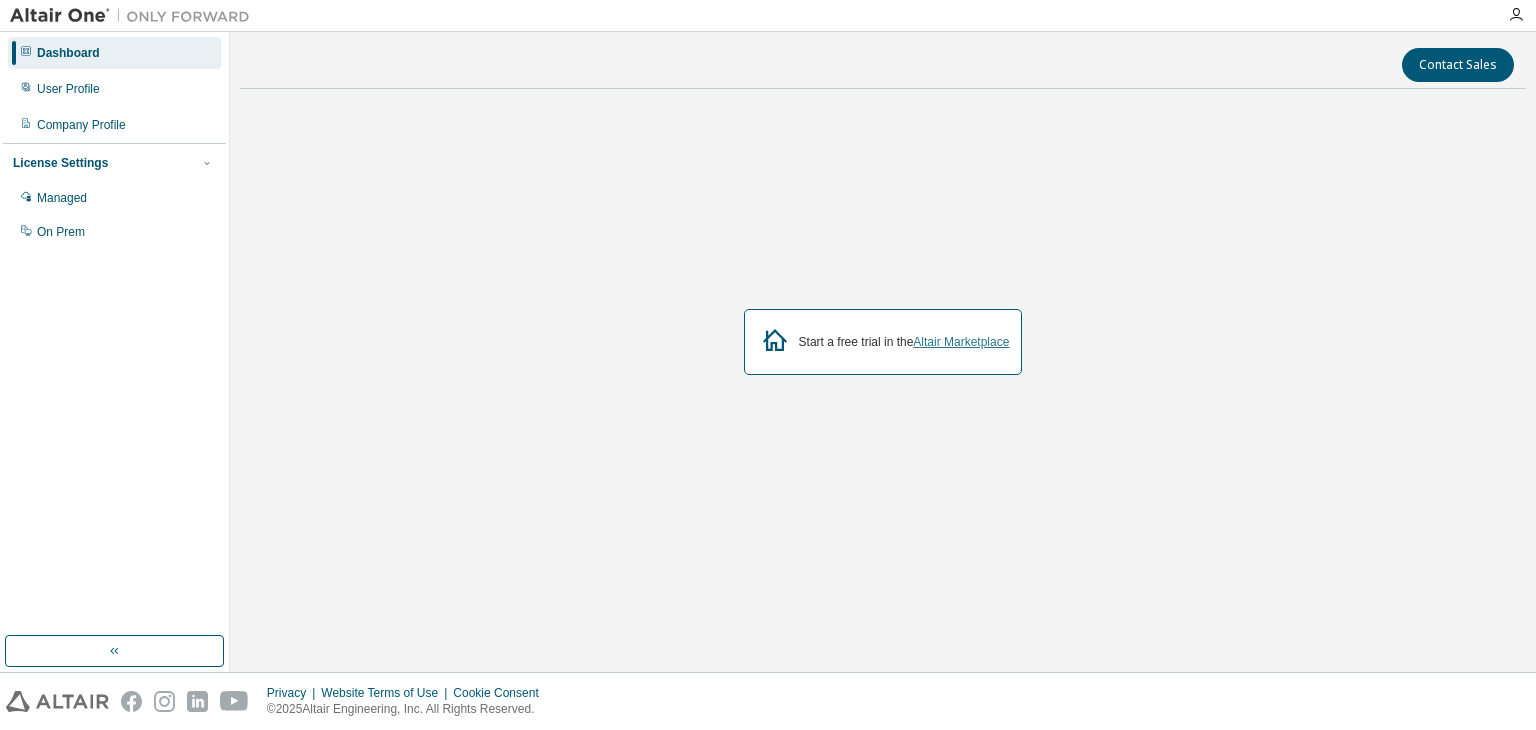 click on "Altair Marketplace" at bounding box center (961, 342) 